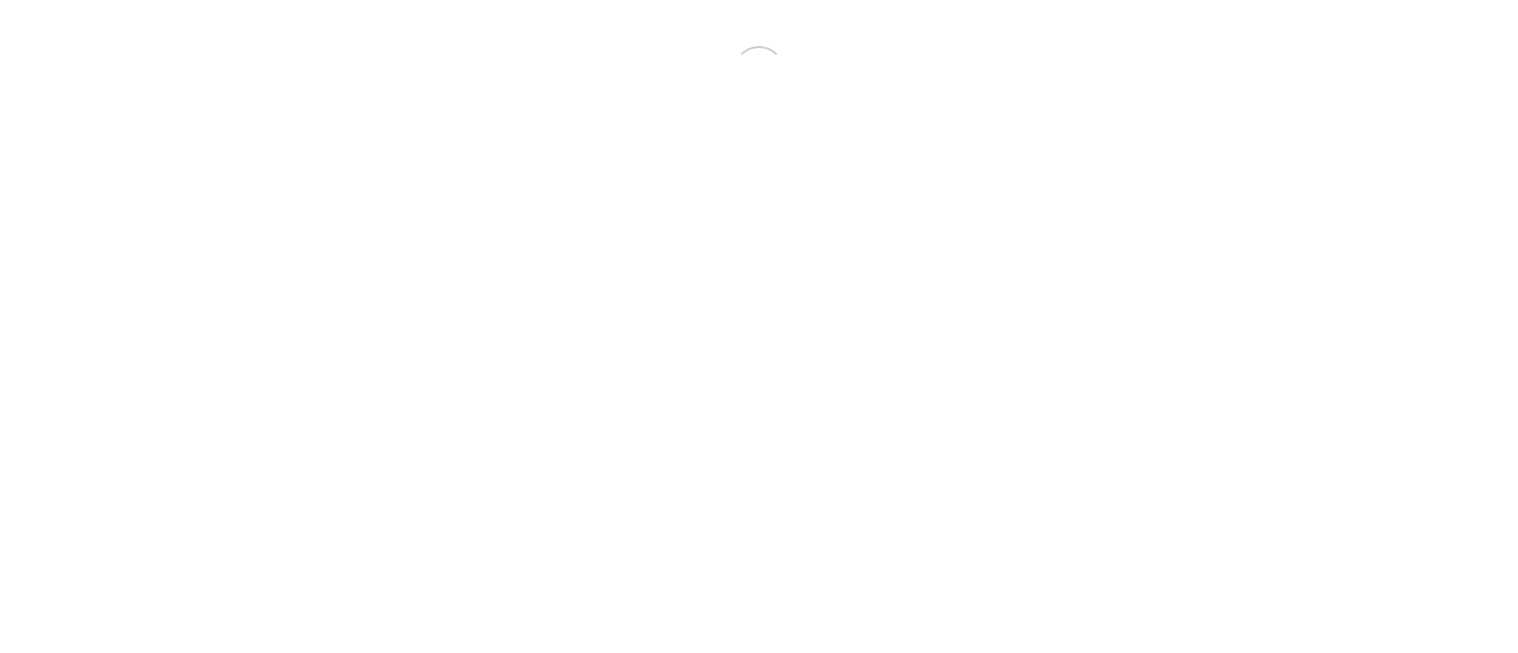 scroll, scrollTop: 0, scrollLeft: 0, axis: both 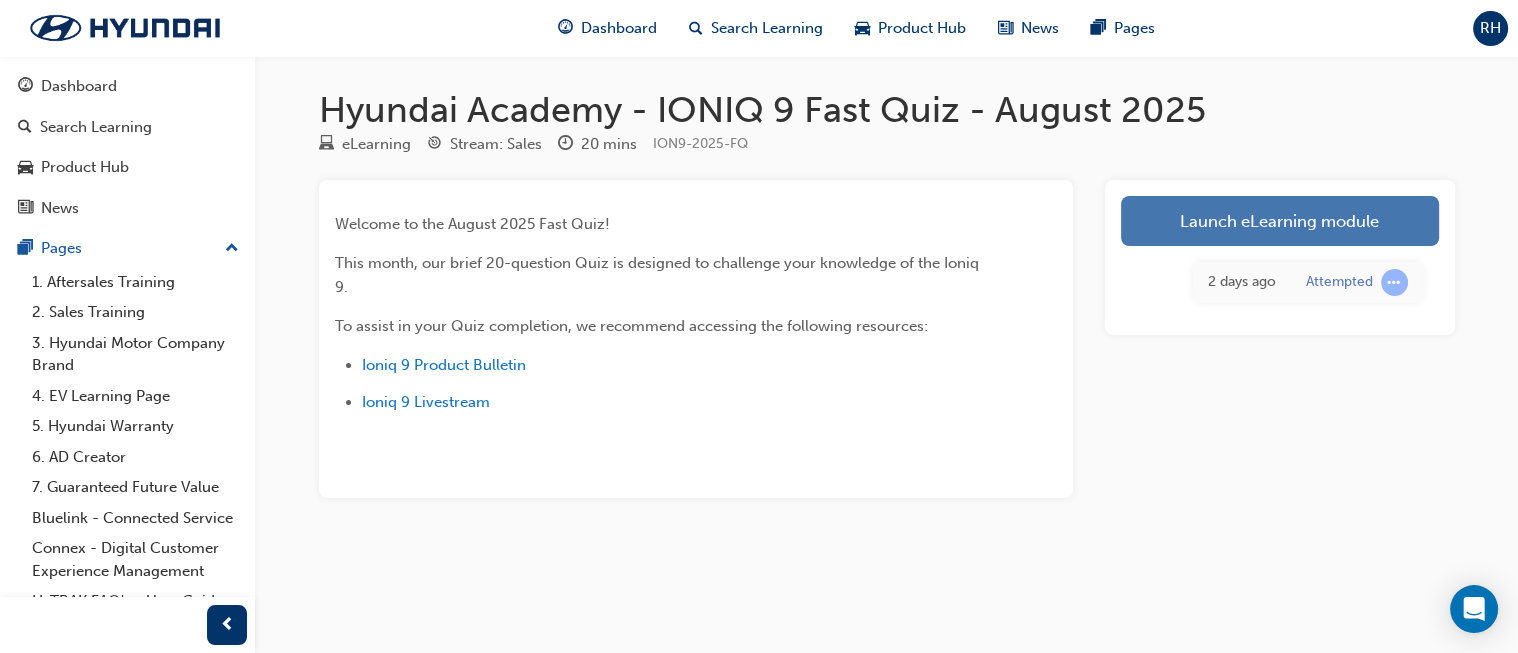 click on "Launch eLearning module" at bounding box center (1280, 221) 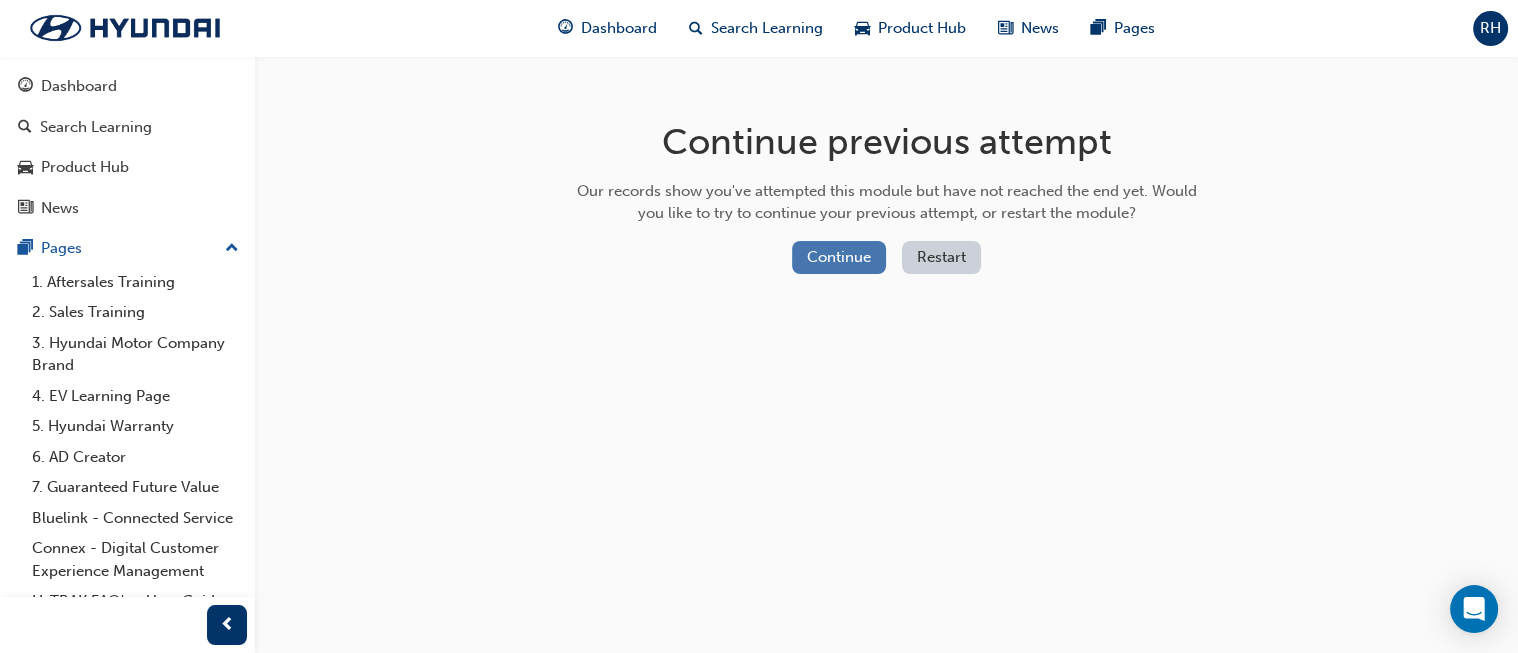 click on "Continue" at bounding box center (839, 257) 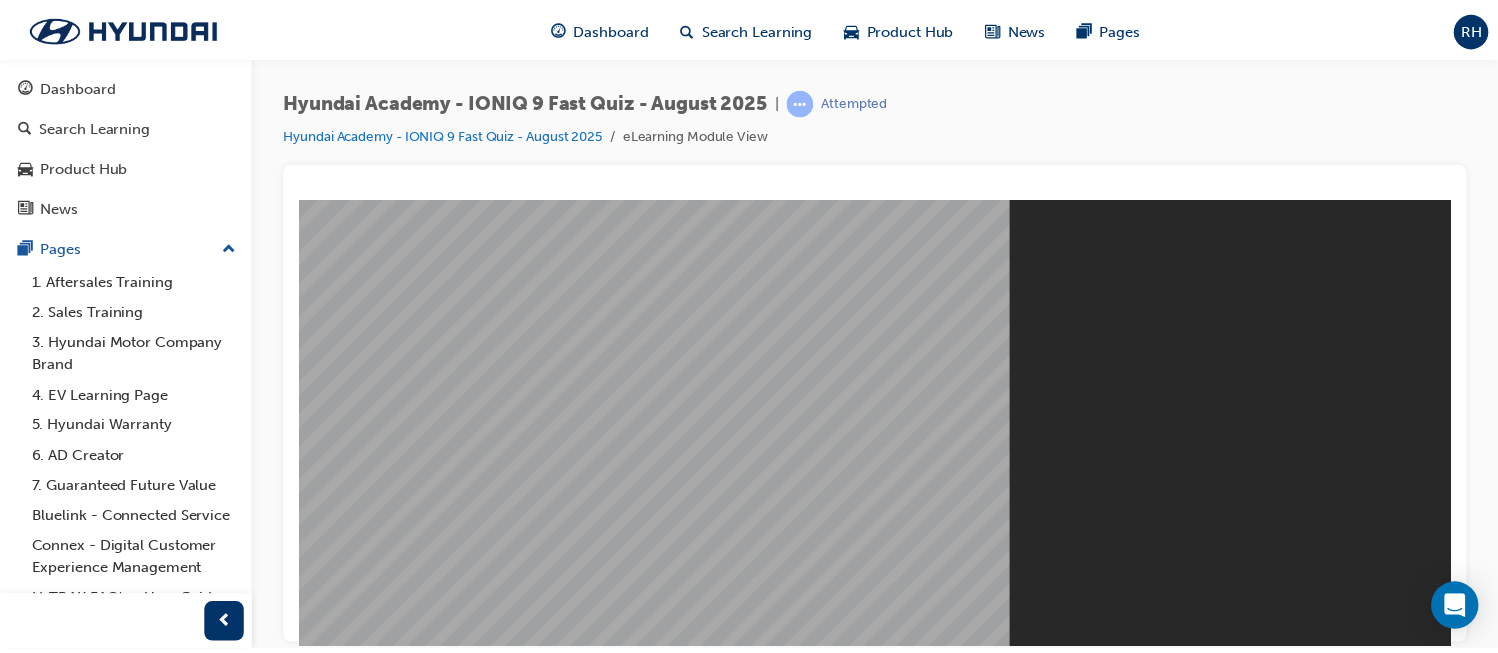 scroll, scrollTop: 0, scrollLeft: 0, axis: both 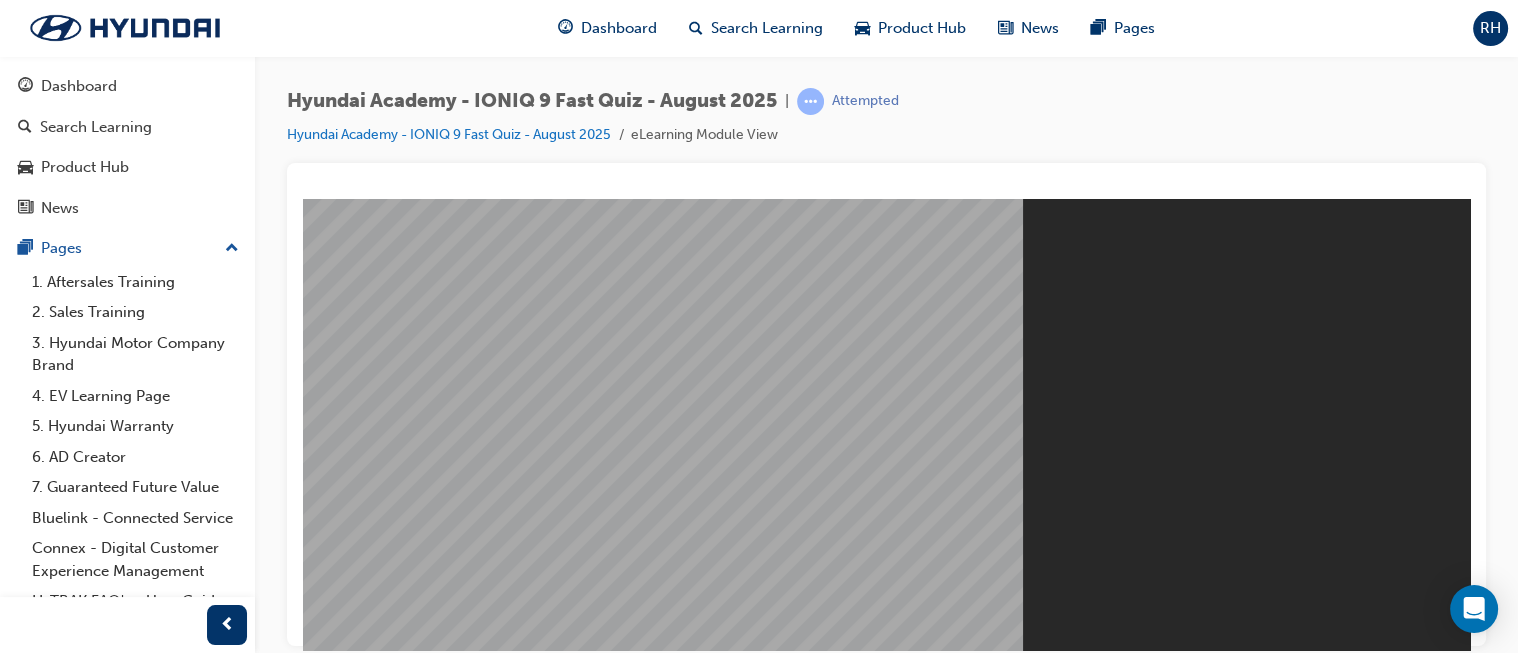 click on "Resume" at bounding box center (341, 840) 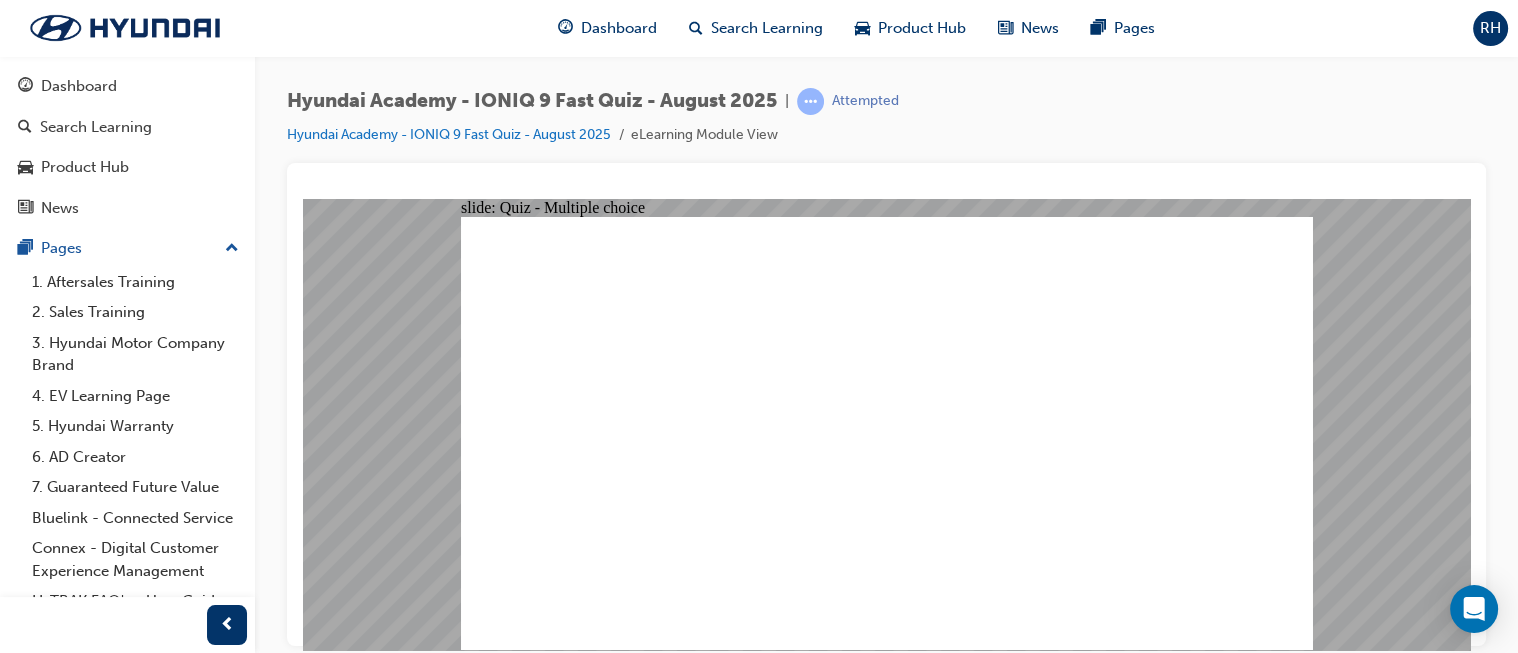 click 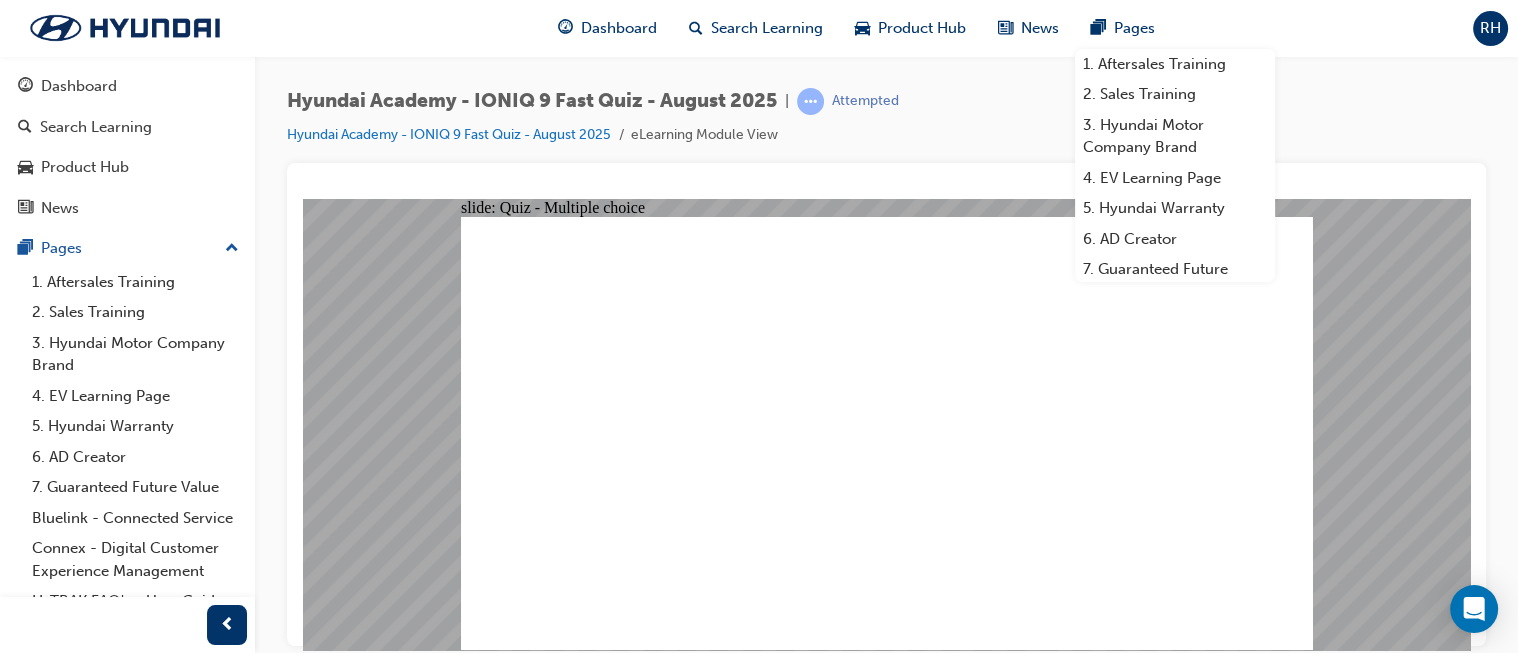 click 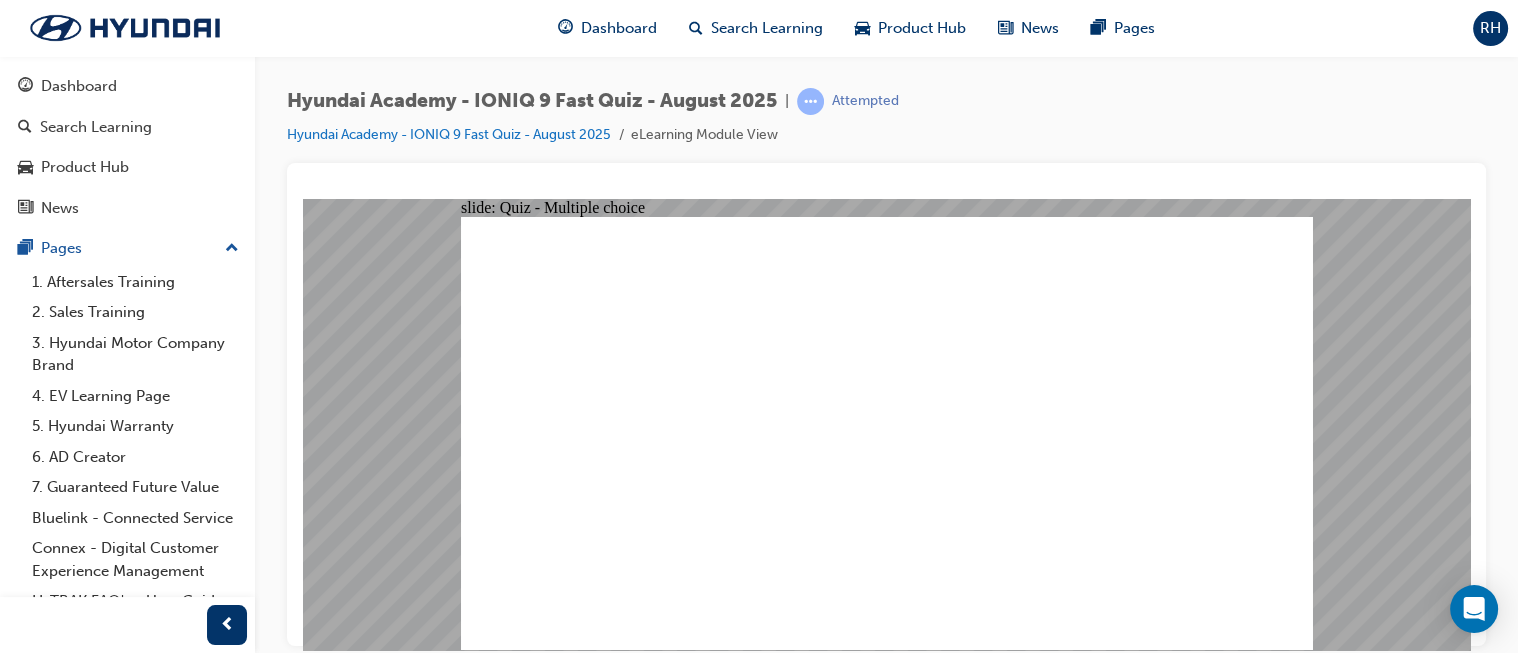 click 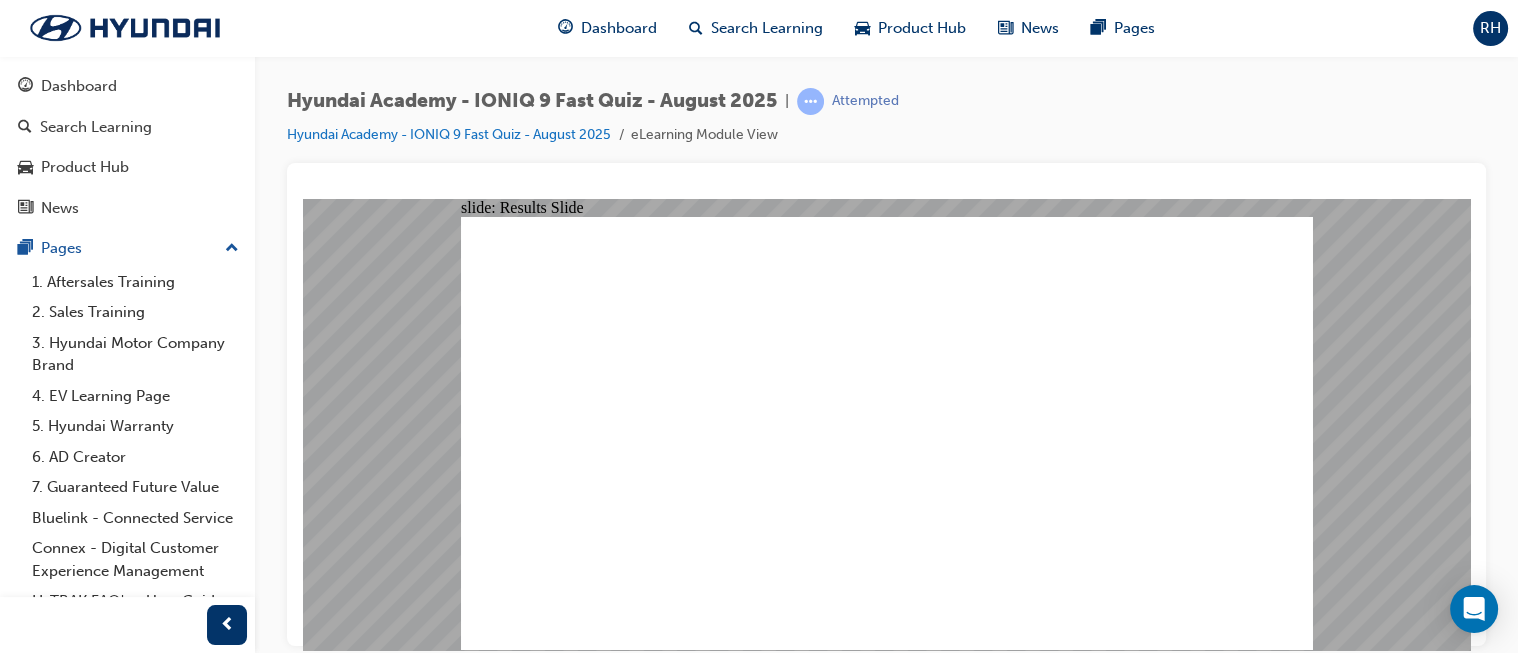 click 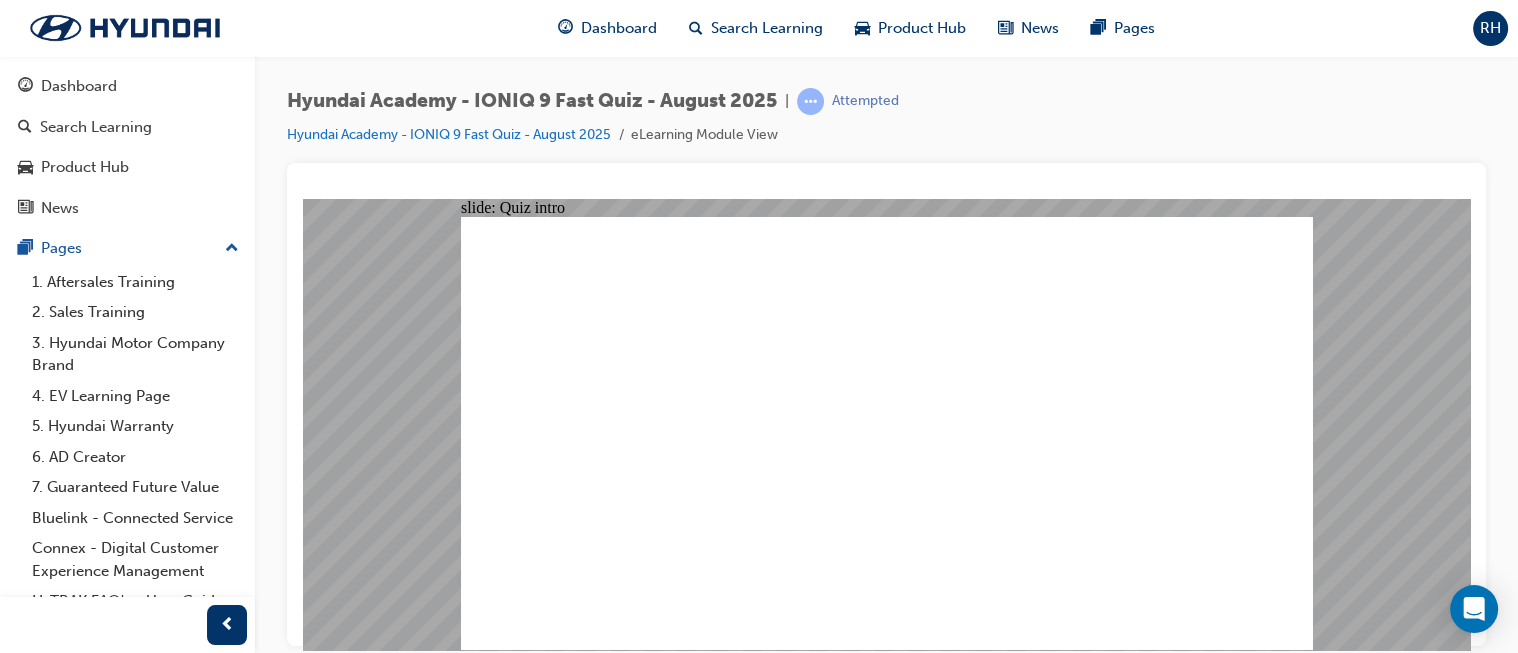 click 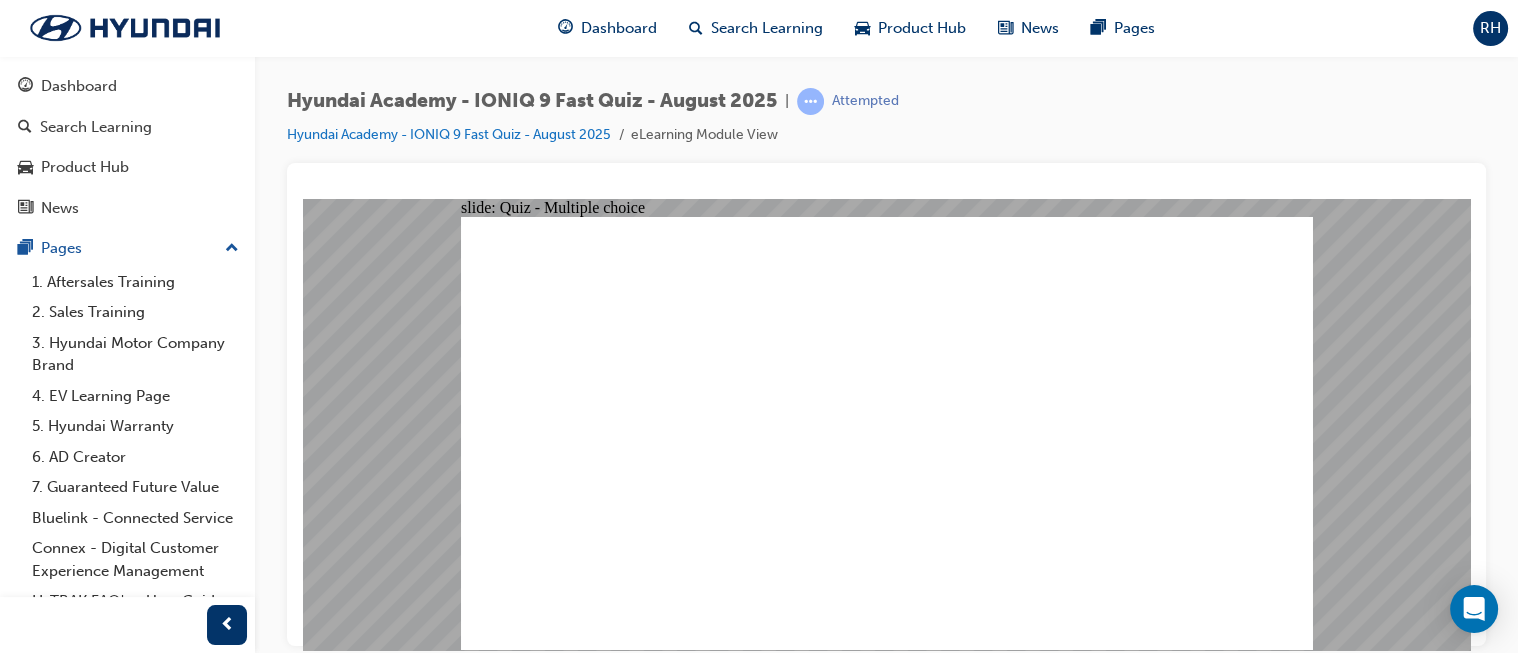 click 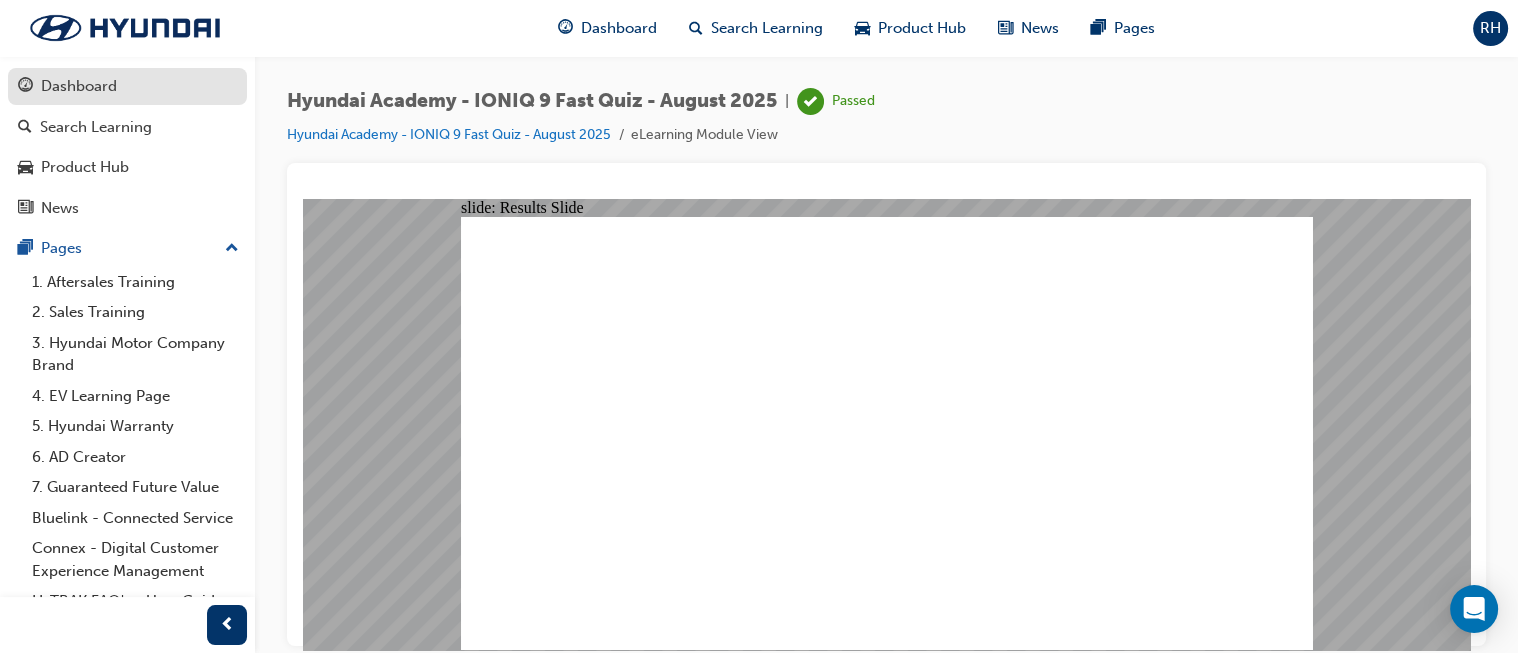 click on "Dashboard" at bounding box center [79, 86] 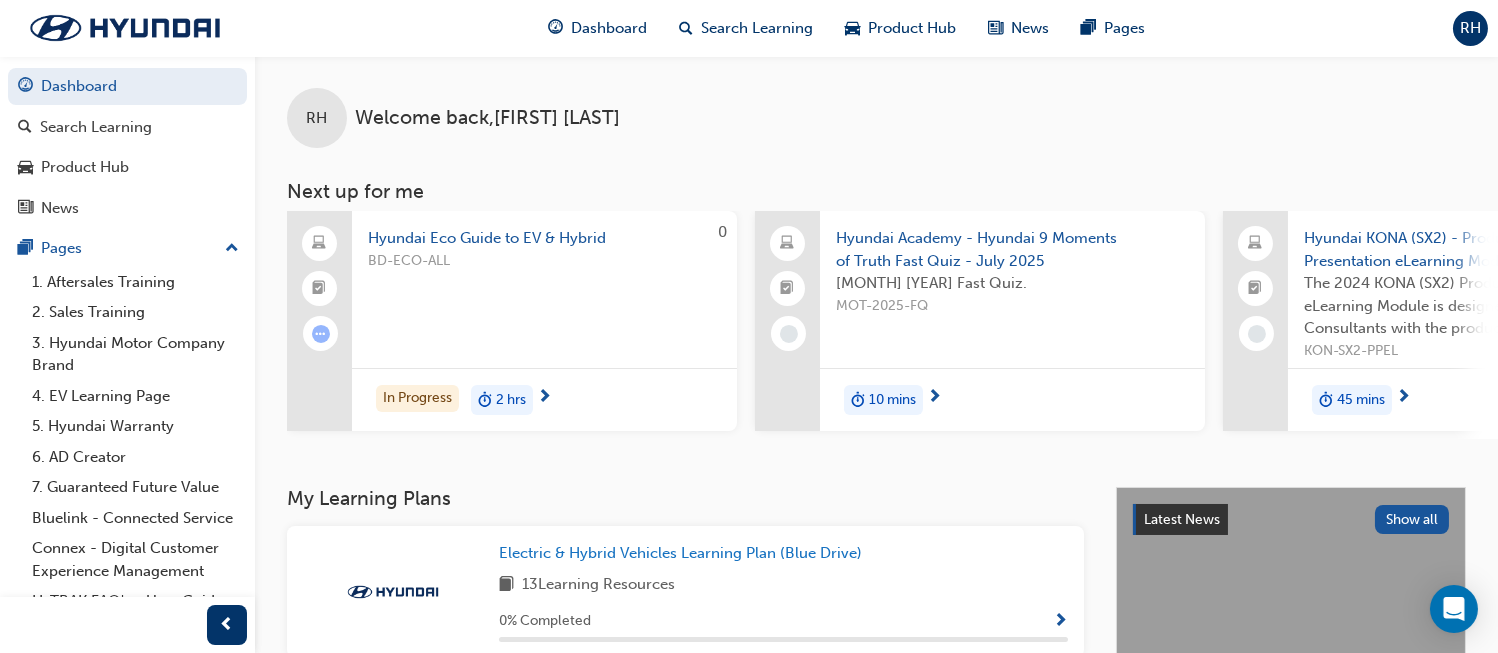 scroll, scrollTop: 311, scrollLeft: 0, axis: vertical 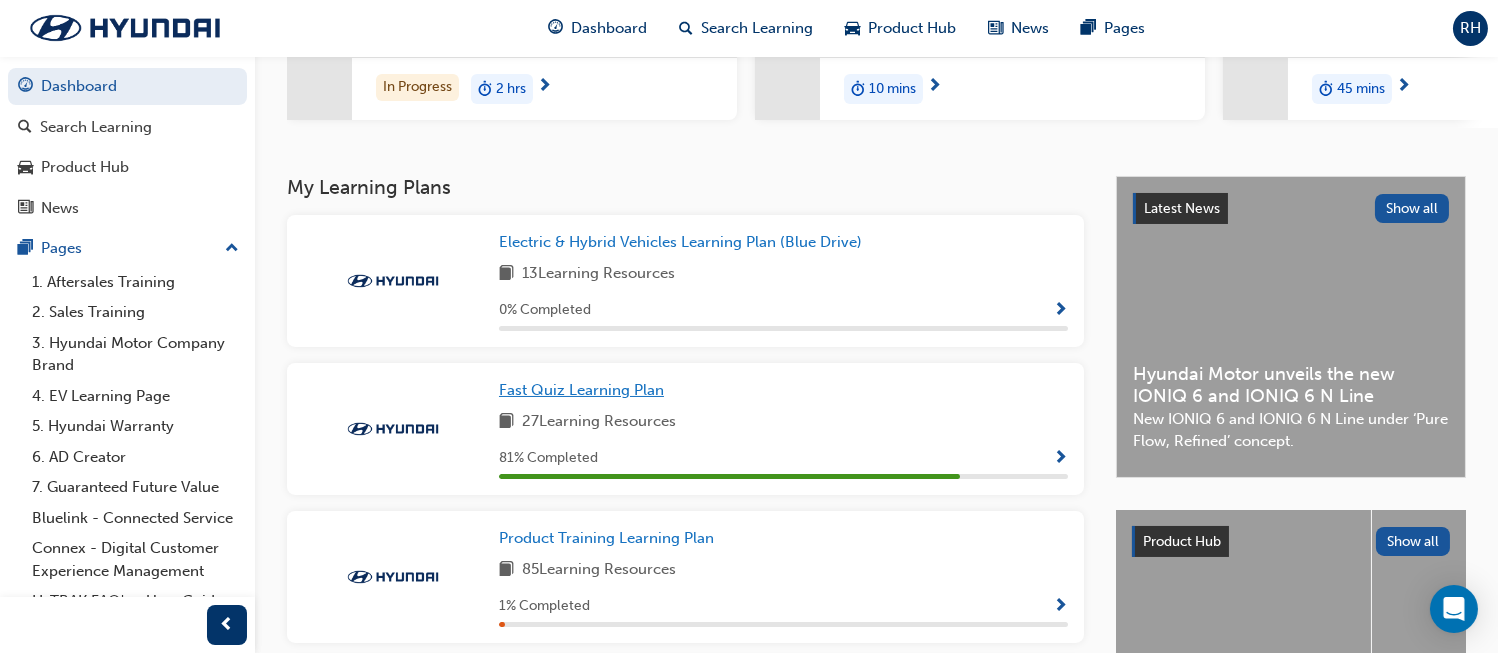 click on "Fast Quiz Learning Plan" at bounding box center (581, 390) 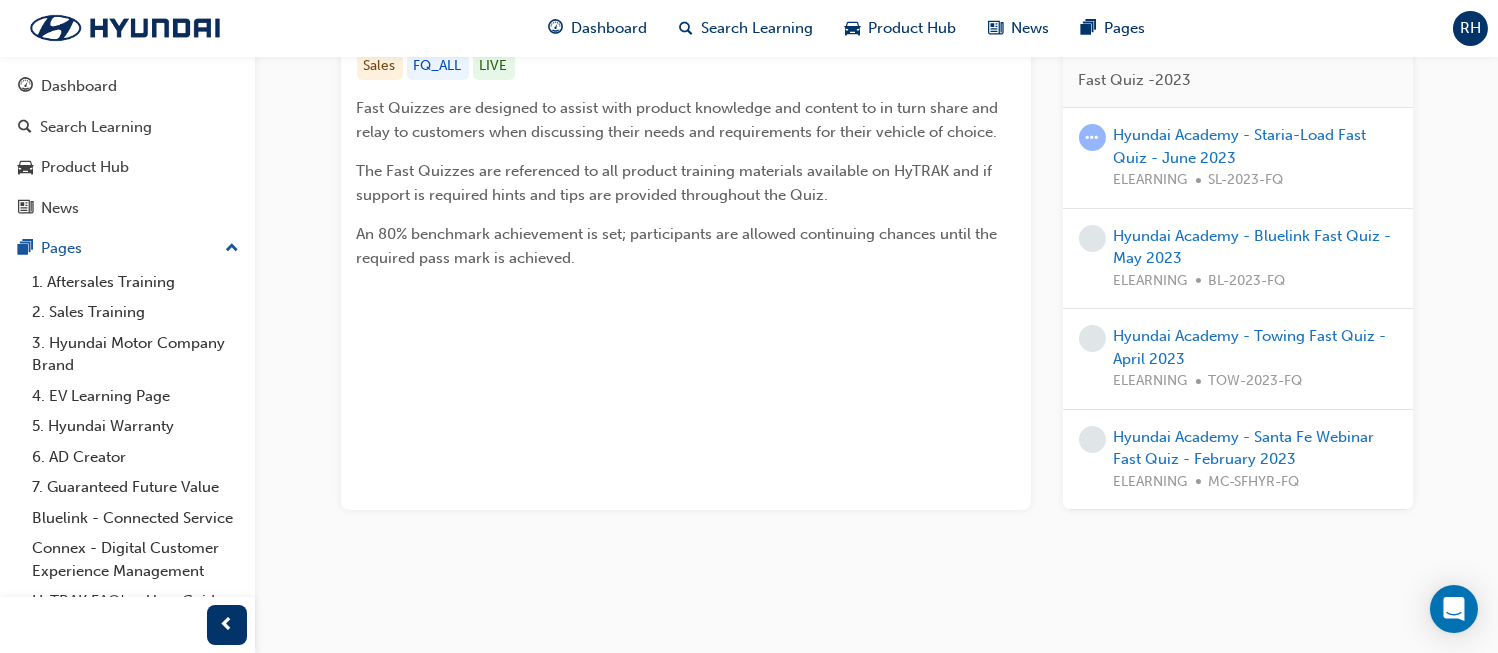 scroll, scrollTop: 0, scrollLeft: 0, axis: both 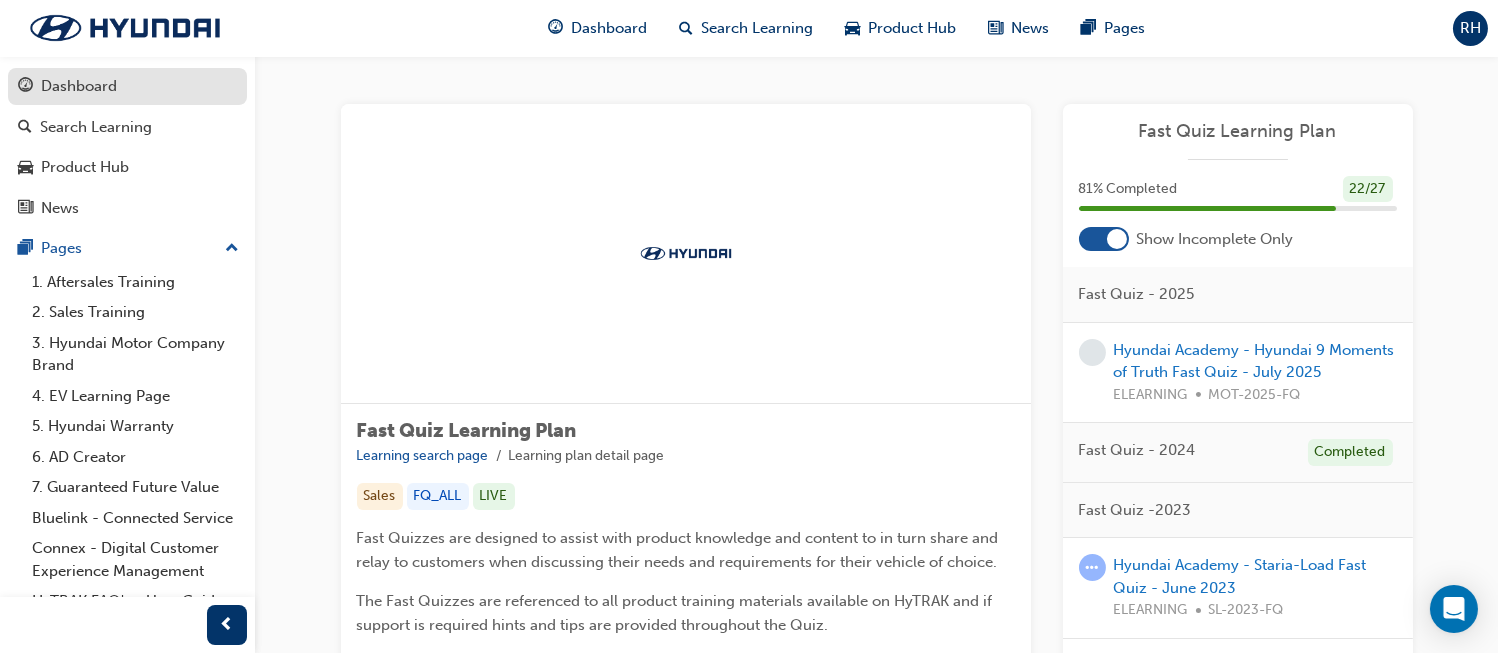 click on "Dashboard" at bounding box center [79, 86] 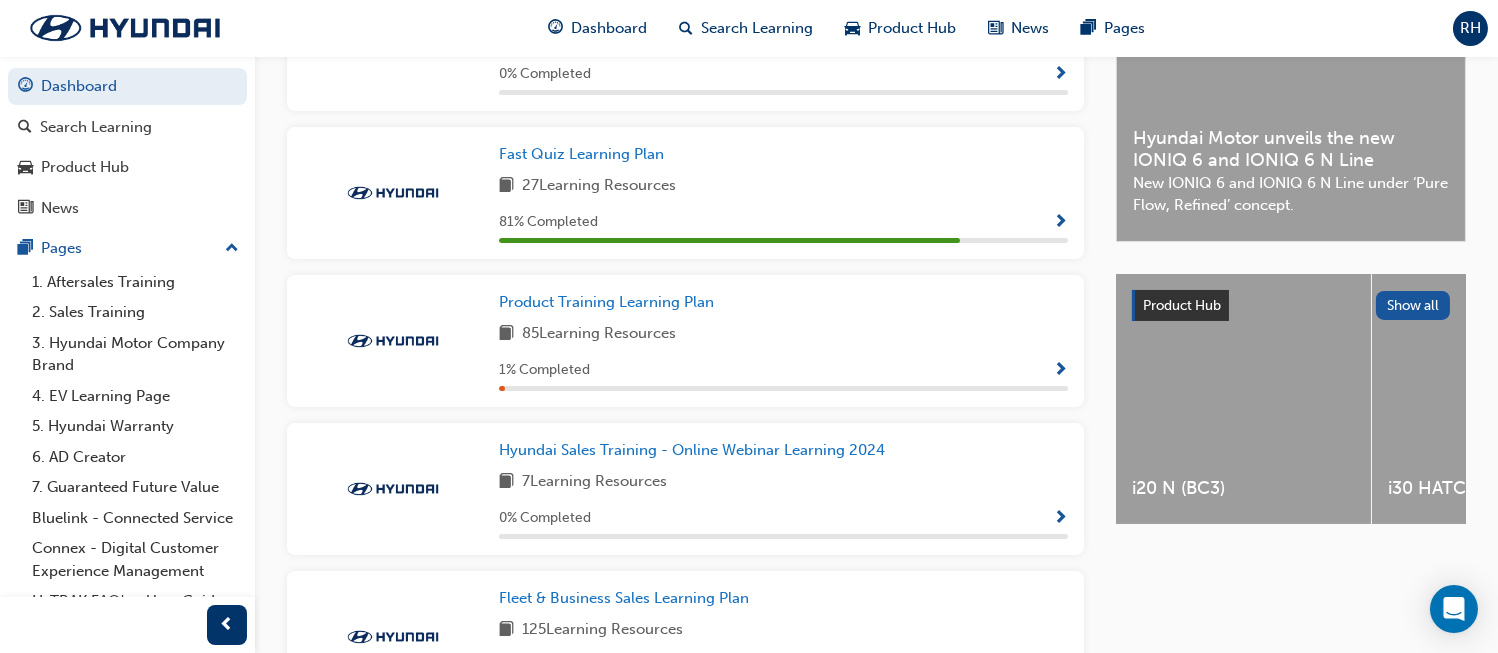 scroll, scrollTop: 569, scrollLeft: 0, axis: vertical 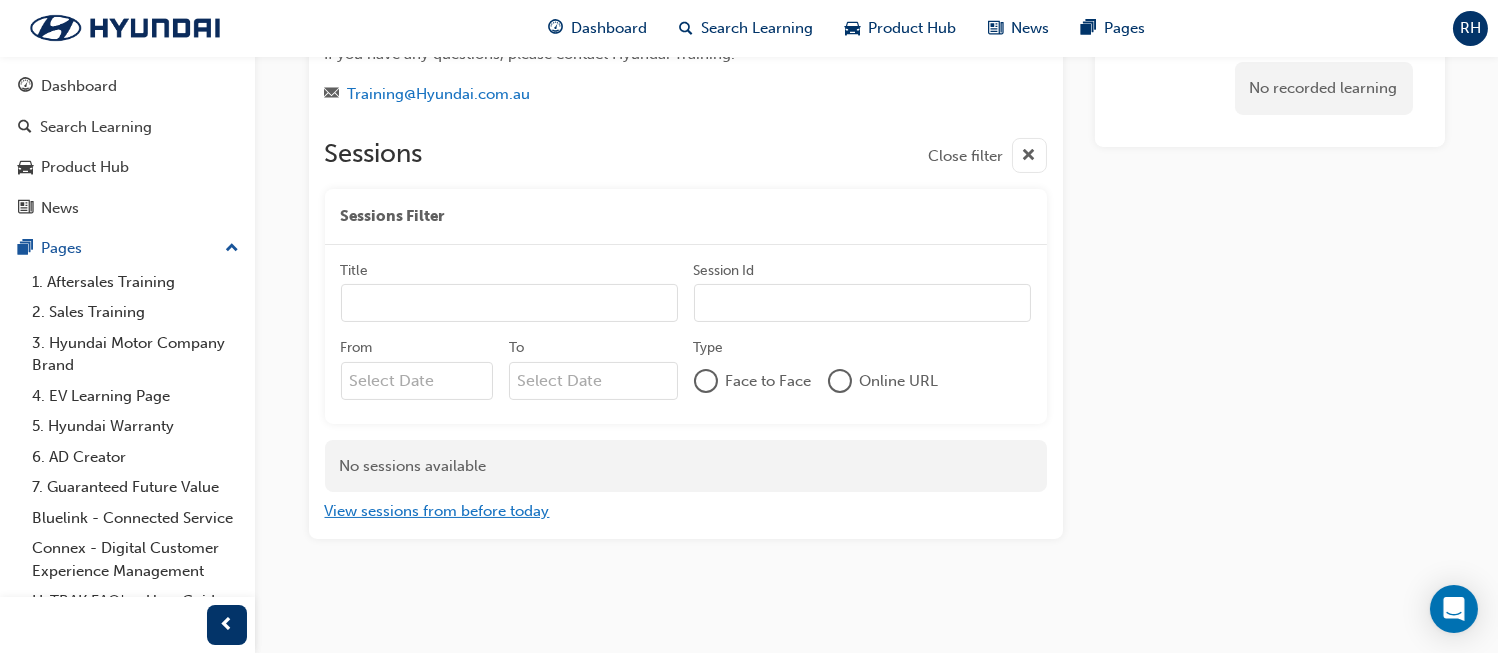 click on "View sessions from before today" at bounding box center [437, 511] 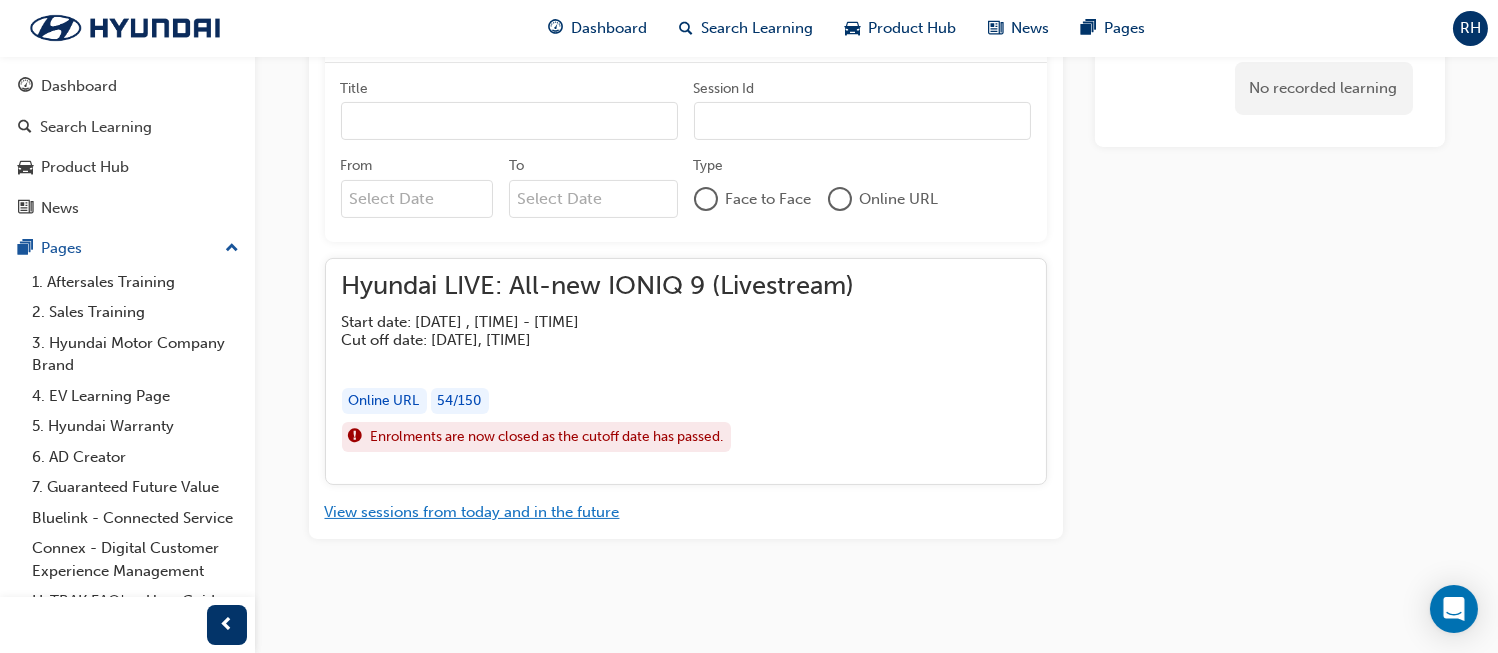scroll, scrollTop: 1160, scrollLeft: 0, axis: vertical 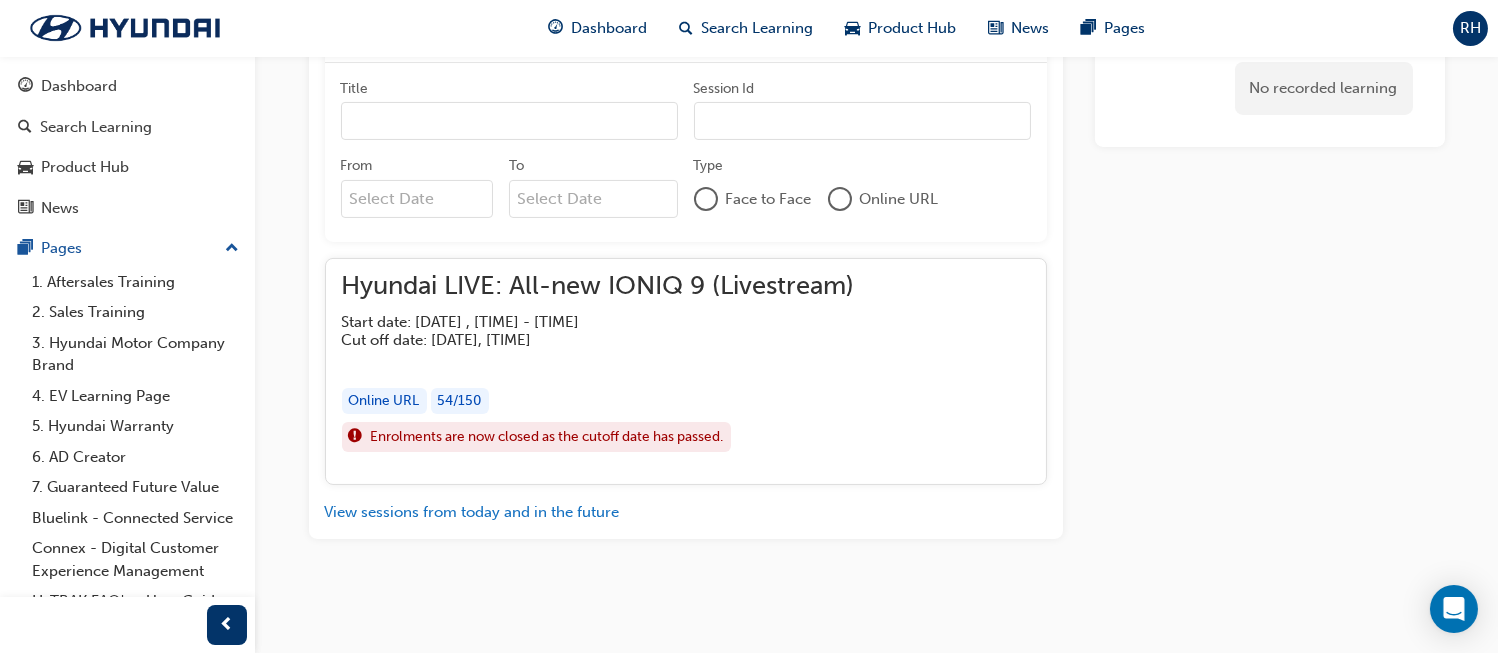 click on "Online URL" at bounding box center [384, 401] 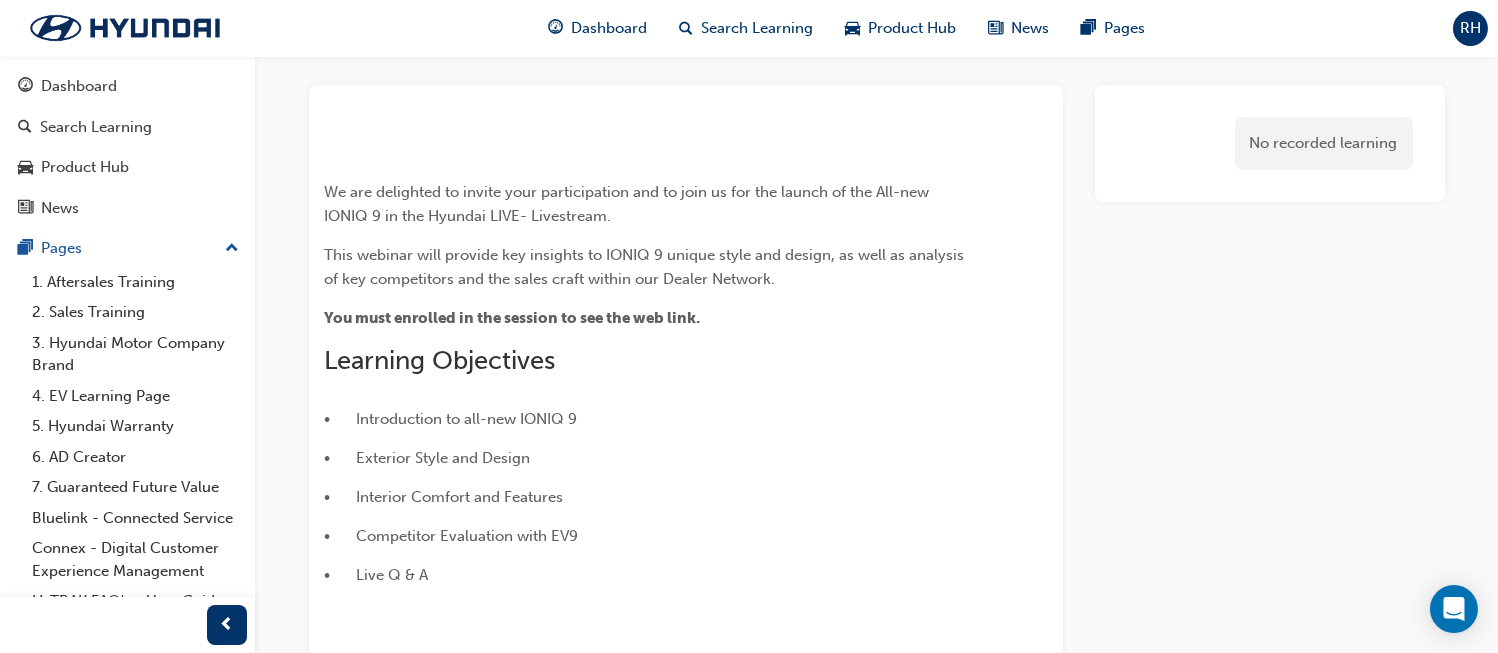 scroll, scrollTop: 0, scrollLeft: 0, axis: both 